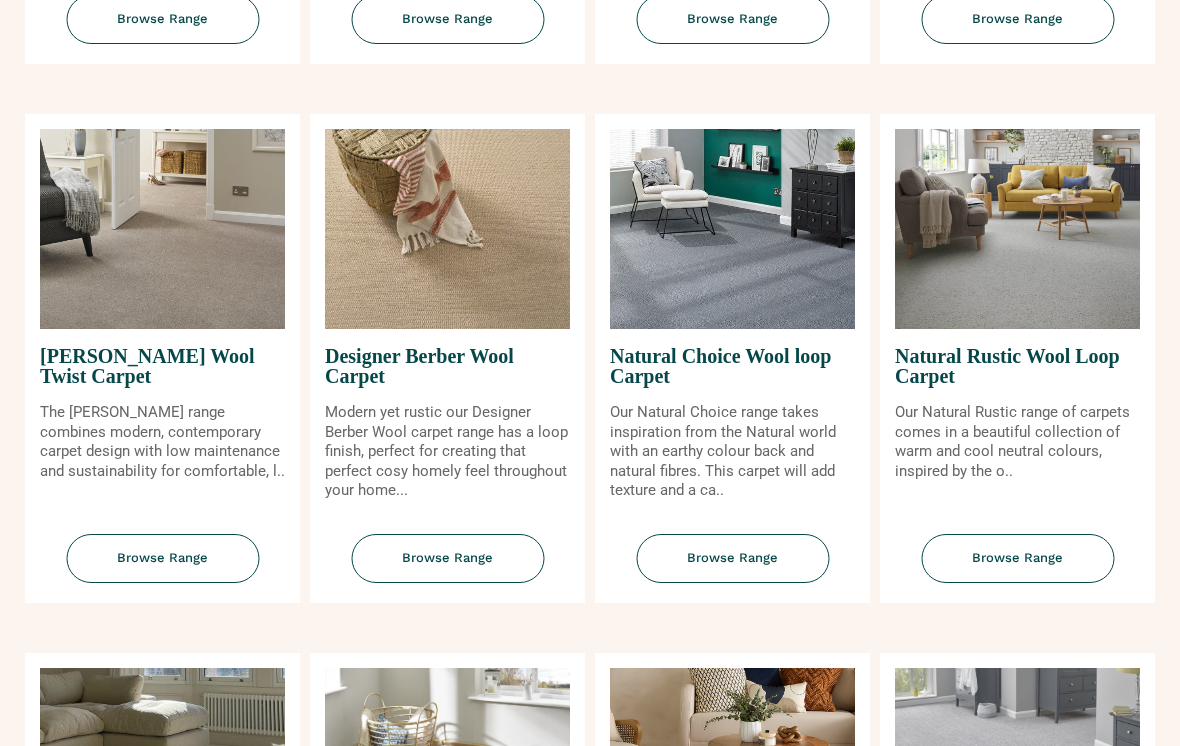 scroll, scrollTop: 1283, scrollLeft: 0, axis: vertical 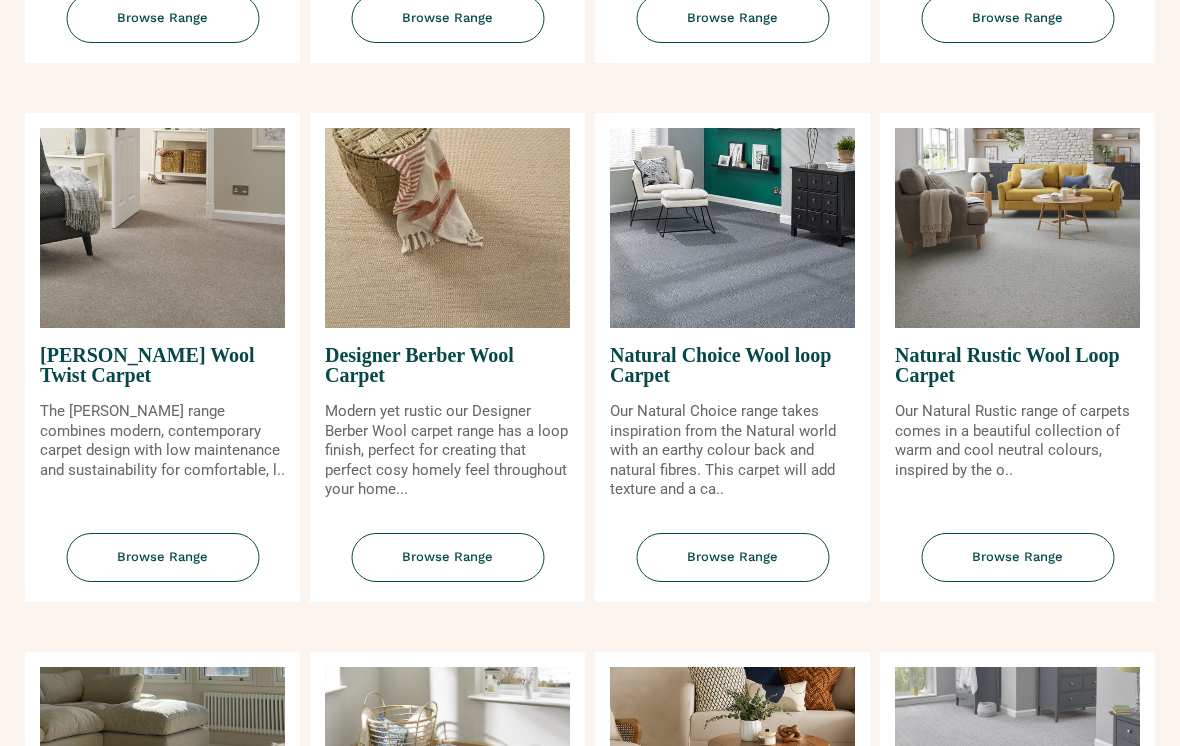 click at bounding box center (1017, 229) 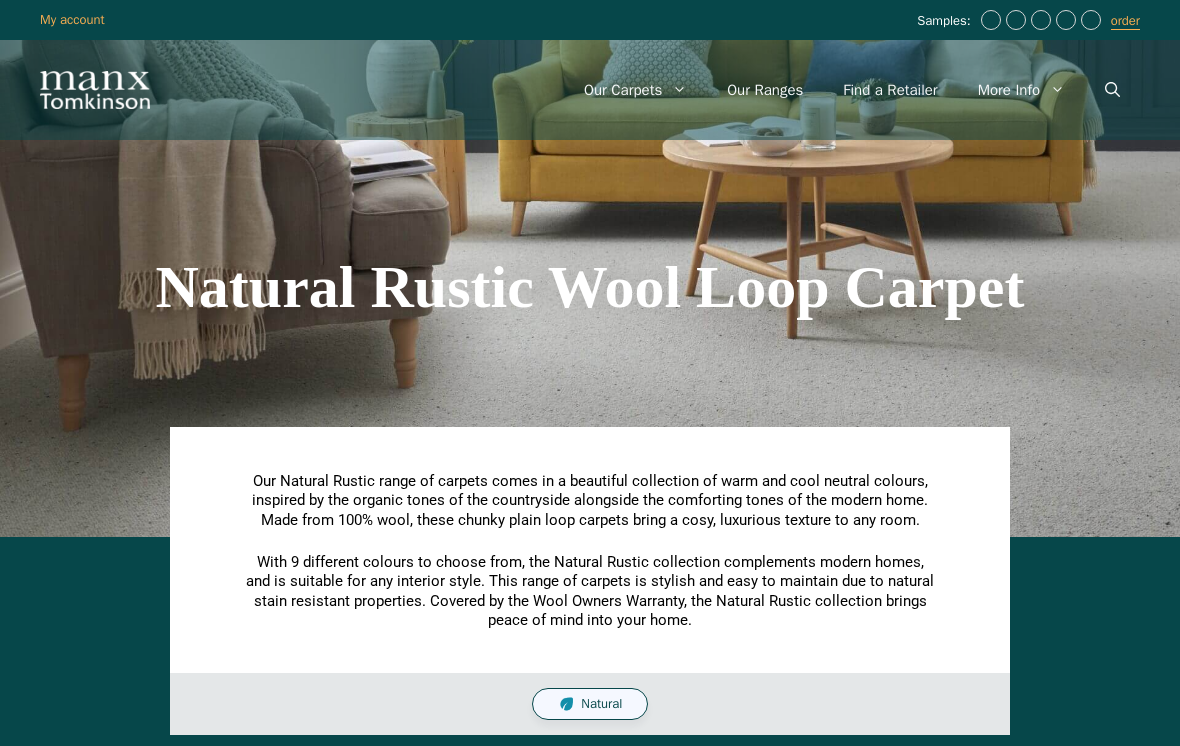scroll, scrollTop: 0, scrollLeft: 0, axis: both 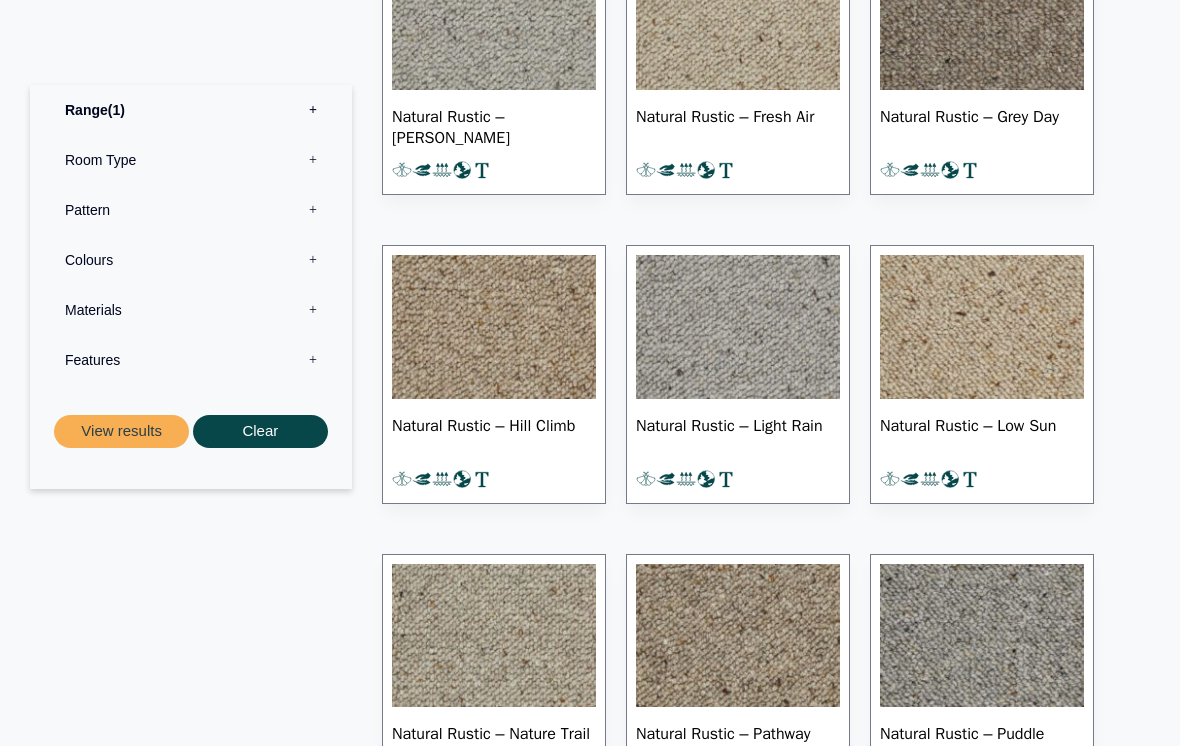 click at bounding box center [494, 636] 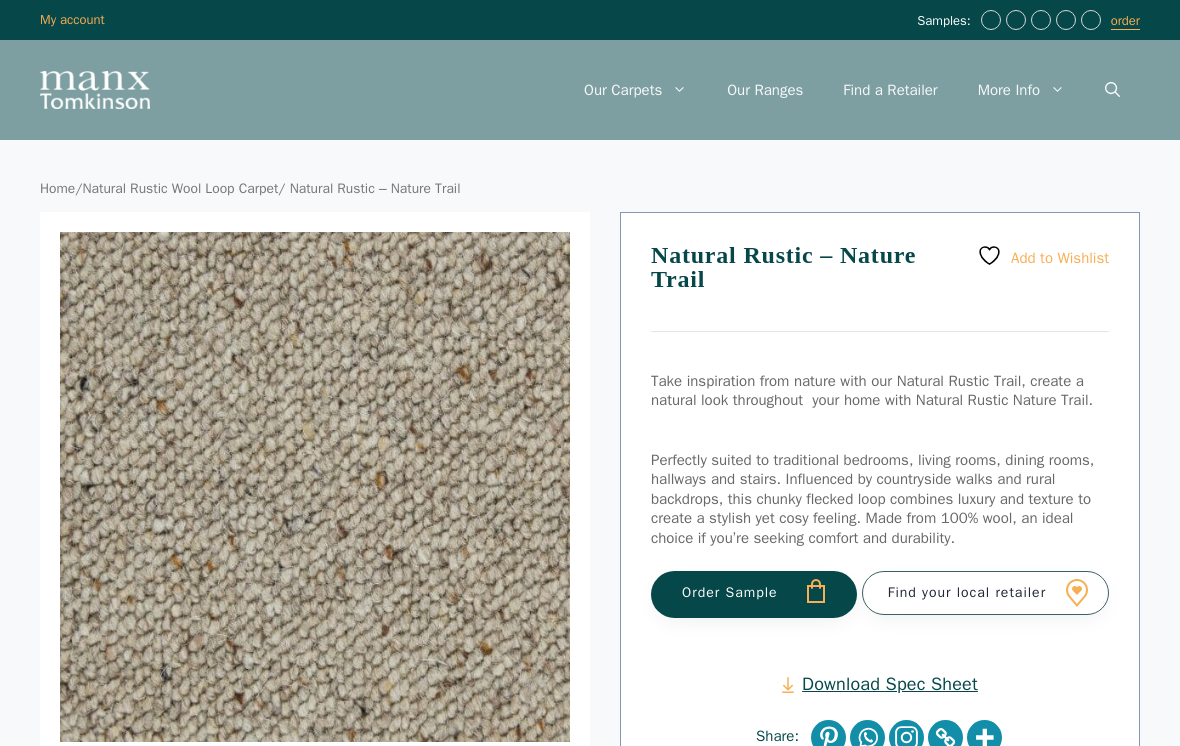 scroll, scrollTop: 0, scrollLeft: 0, axis: both 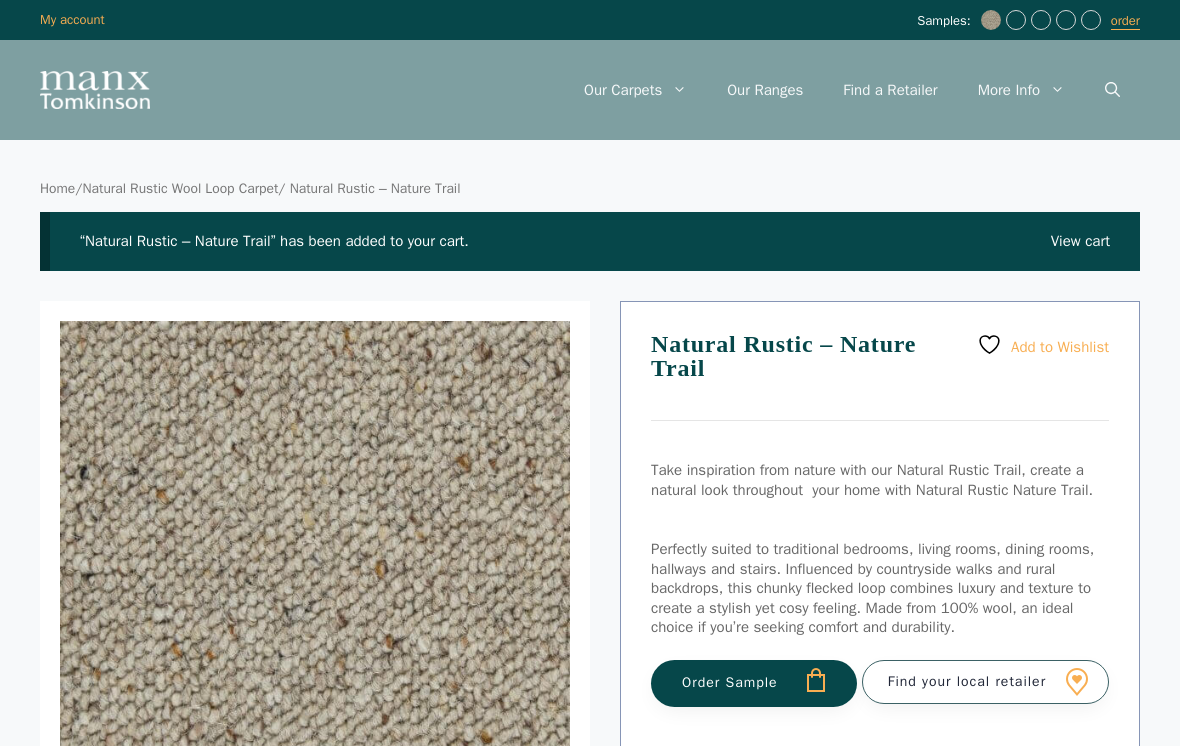 click on "Order Sample" at bounding box center [754, 683] 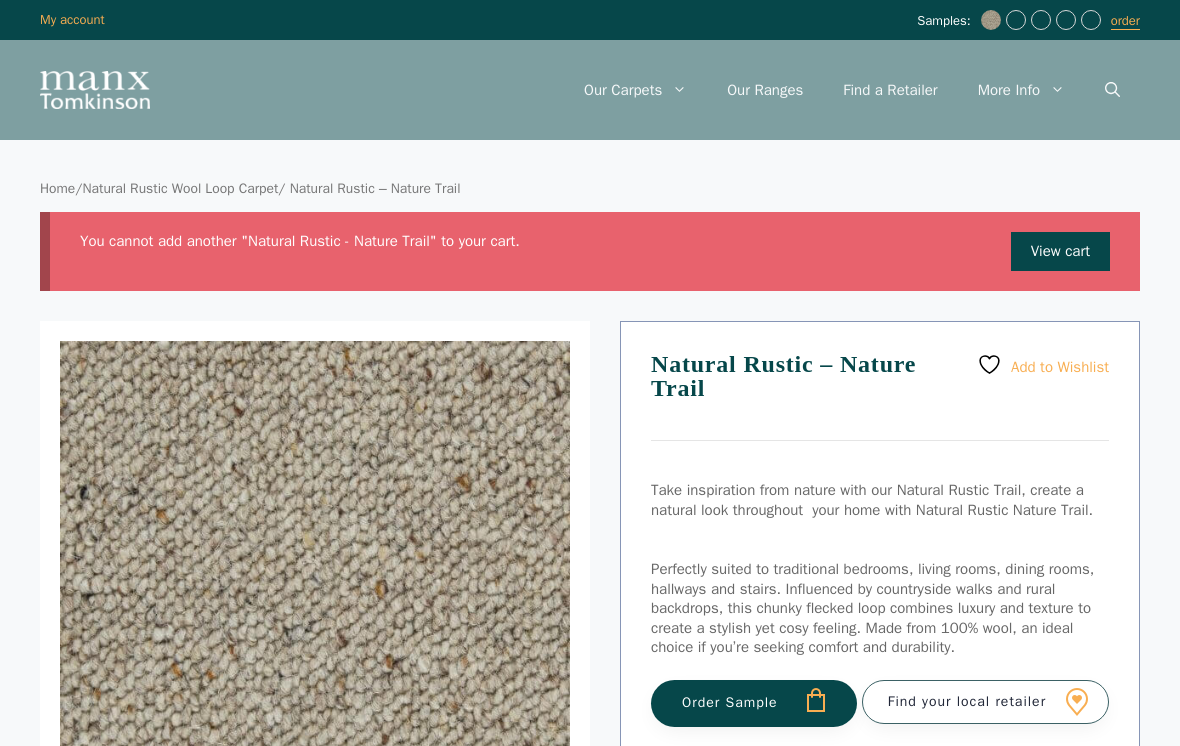 scroll, scrollTop: 0, scrollLeft: 0, axis: both 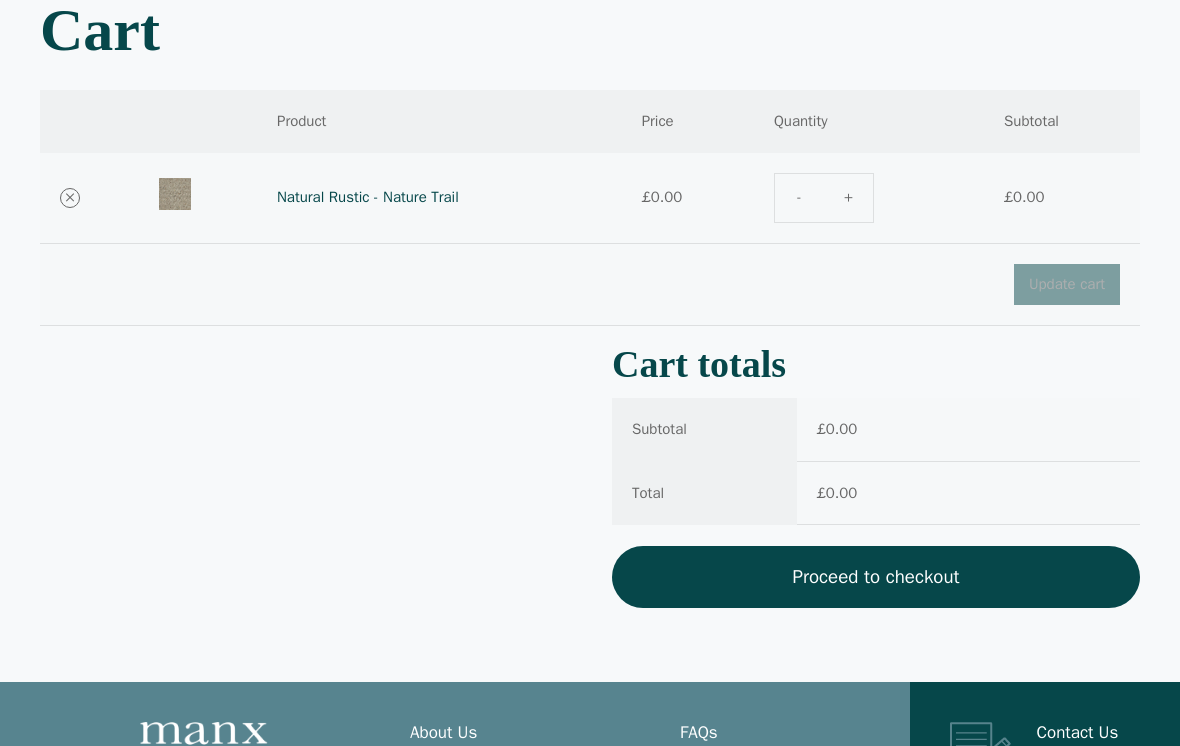 click on "Proceed to checkout" at bounding box center [876, 578] 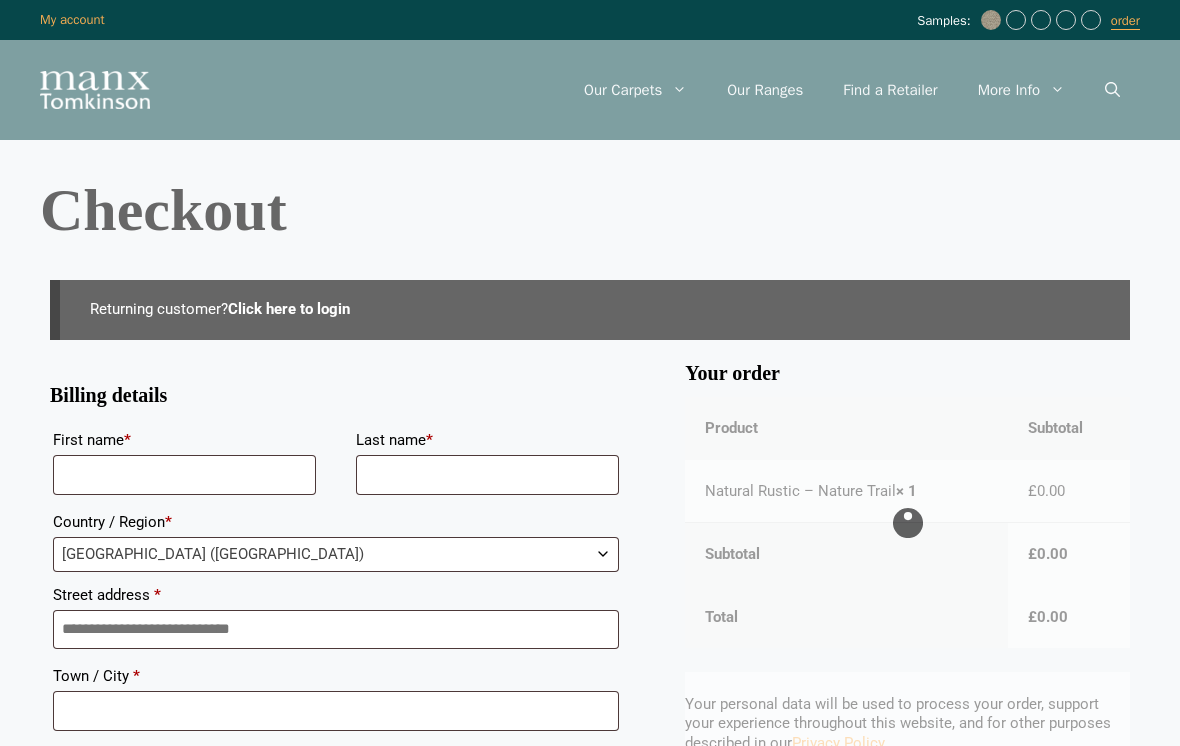 scroll, scrollTop: 0, scrollLeft: 0, axis: both 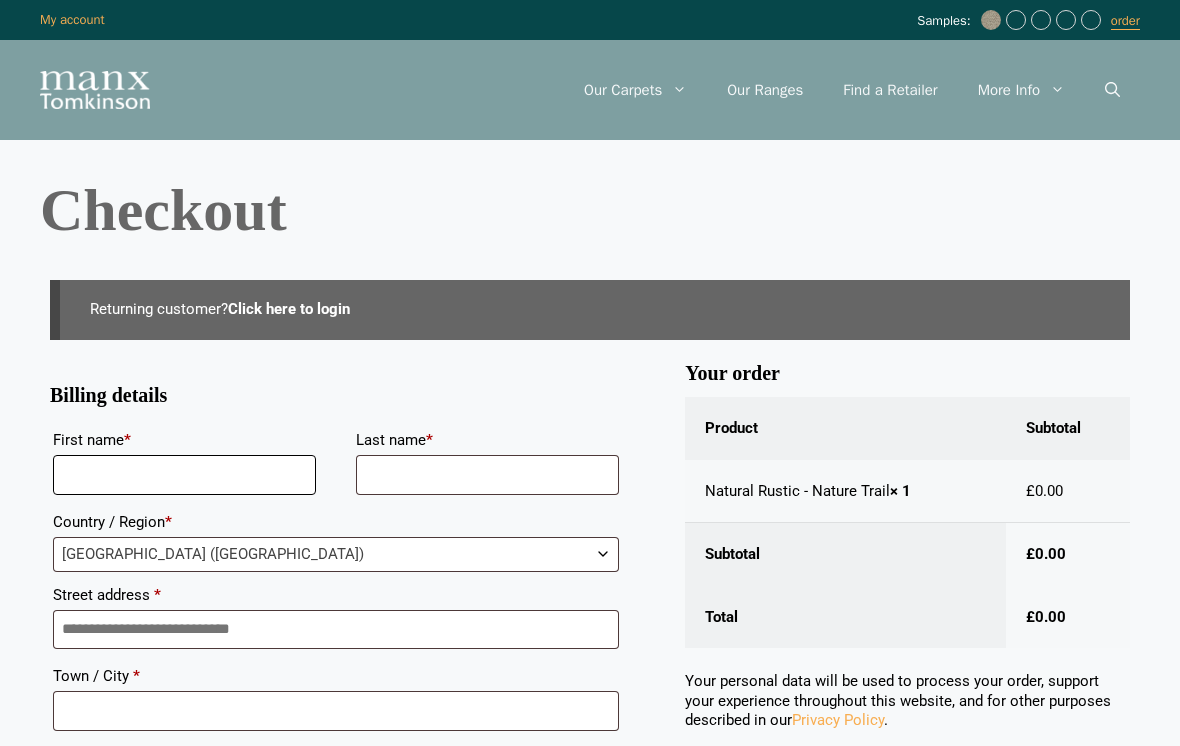 click on "First name  *" at bounding box center [184, 475] 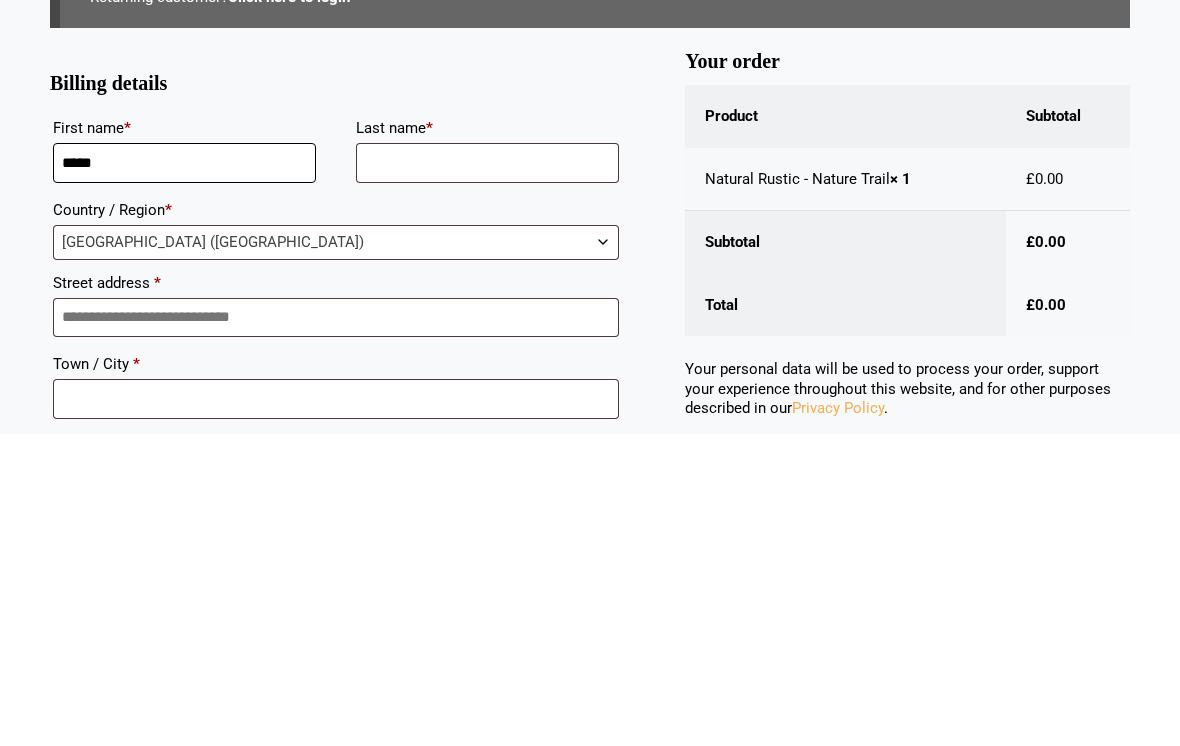 type on "*****" 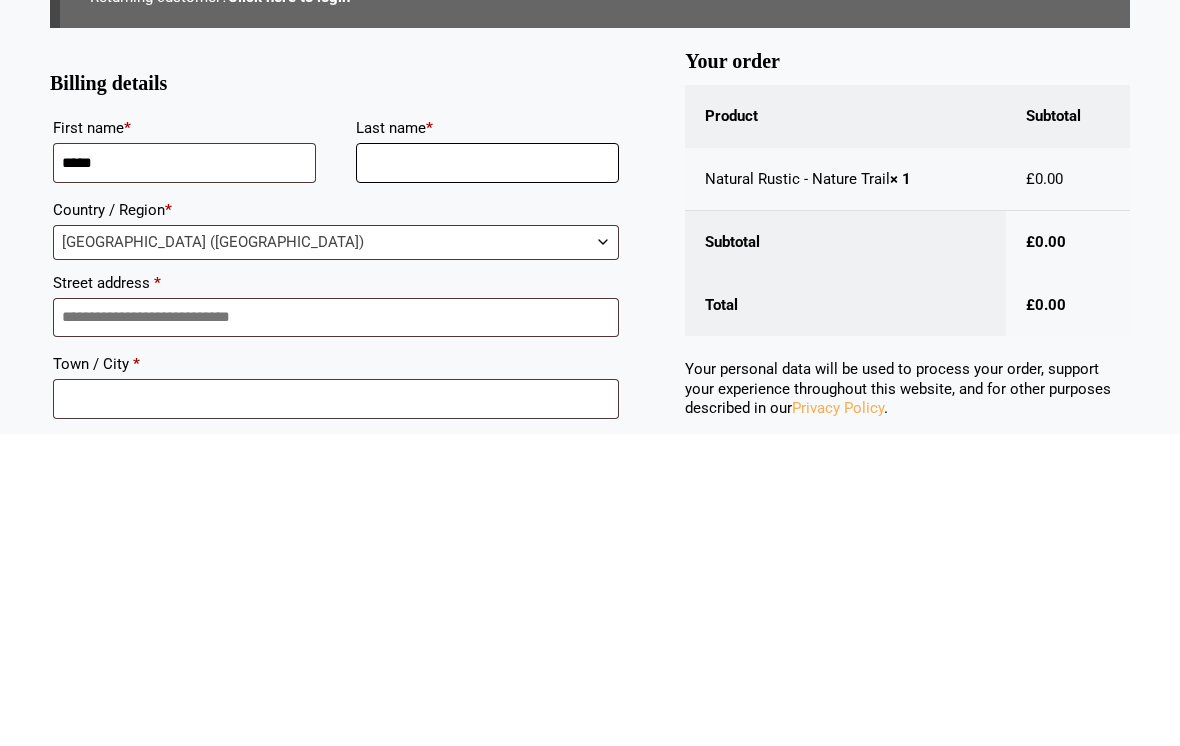 click on "Last name  *" at bounding box center (487, 475) 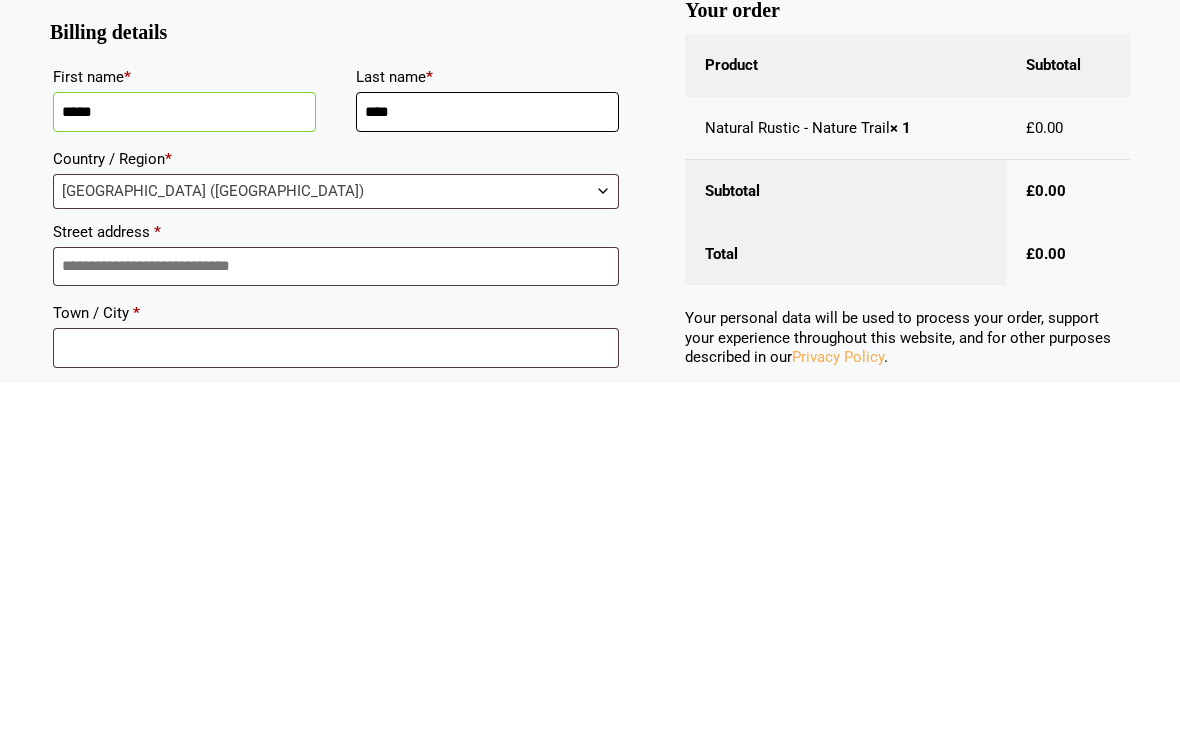 type on "****" 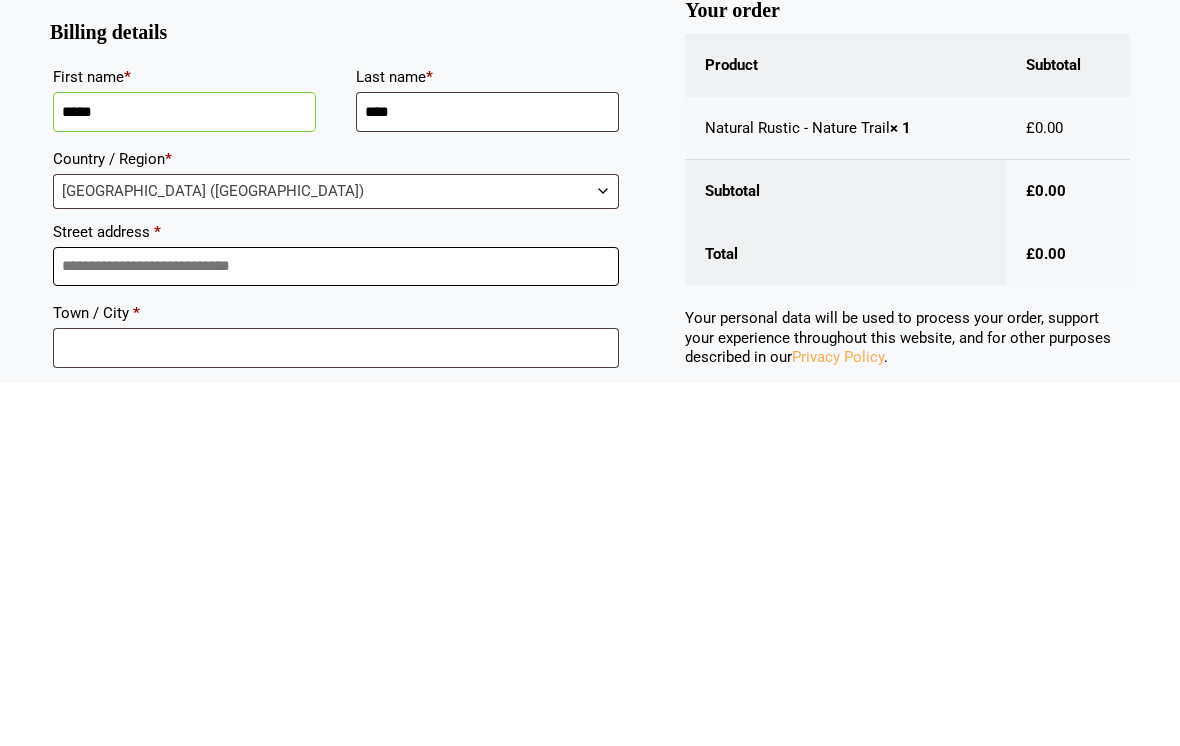 click on "Street address   *" at bounding box center (336, 630) 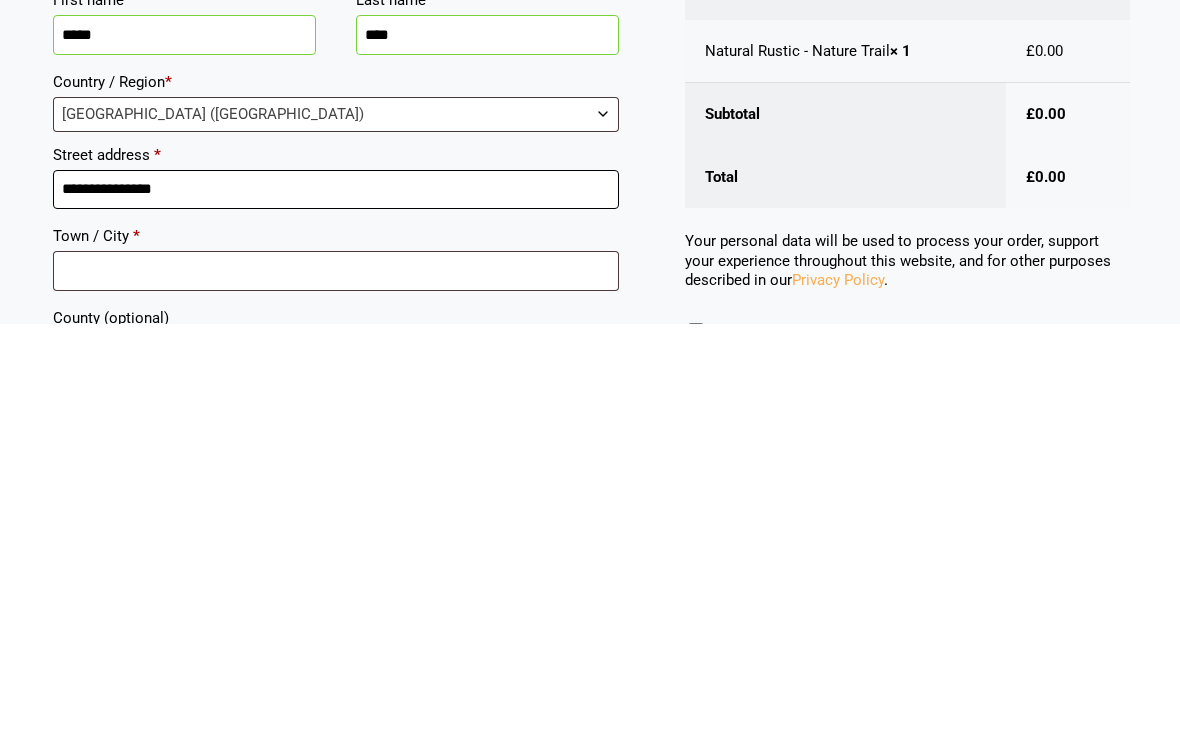 scroll, scrollTop: 23, scrollLeft: 0, axis: vertical 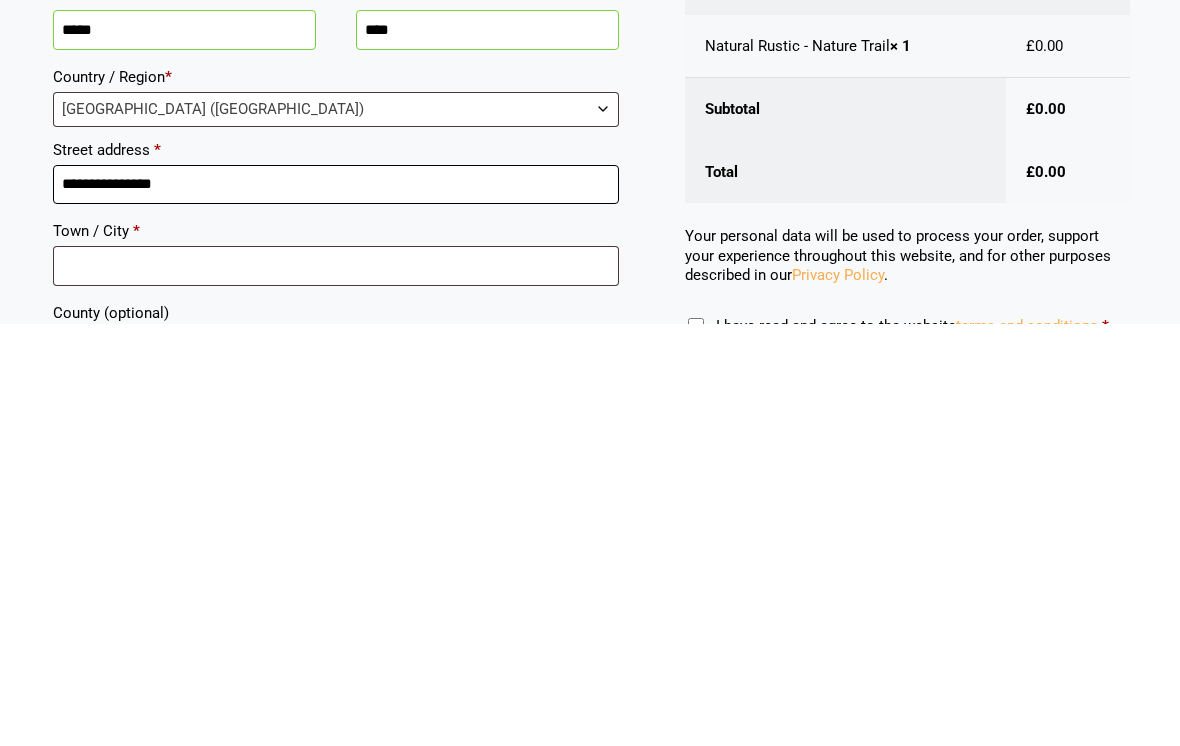 type on "**********" 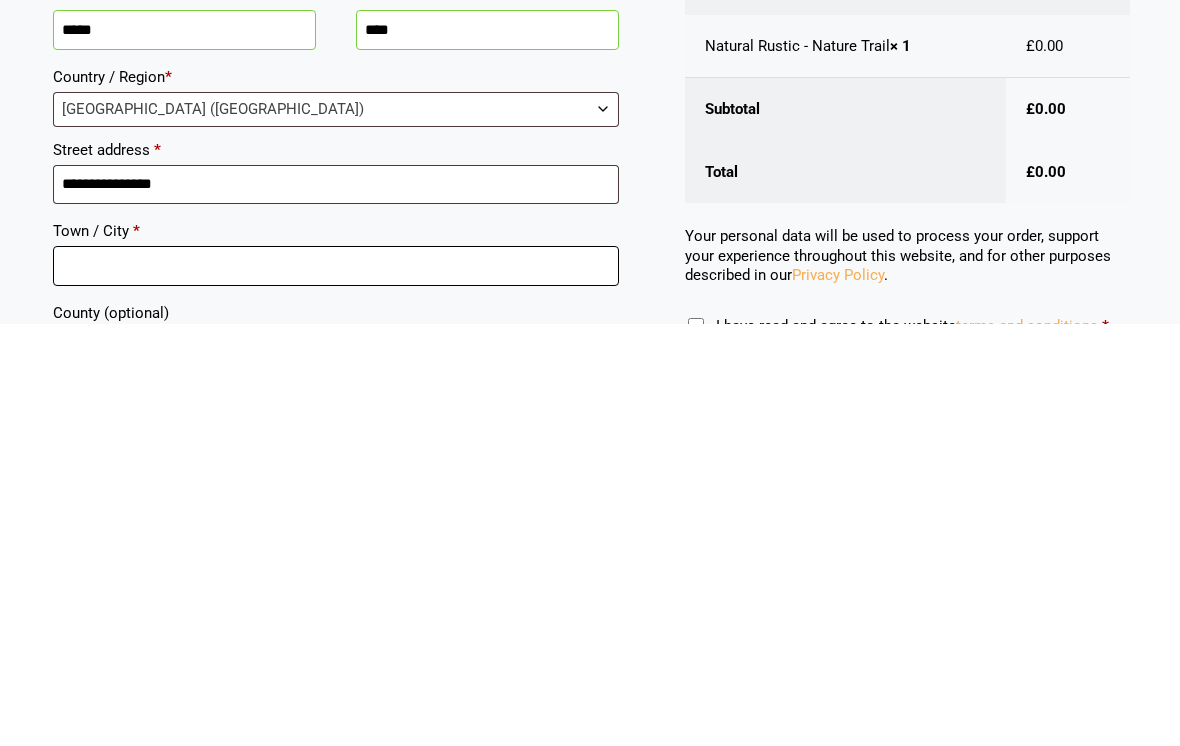 click on "Town / City   *" at bounding box center [336, 688] 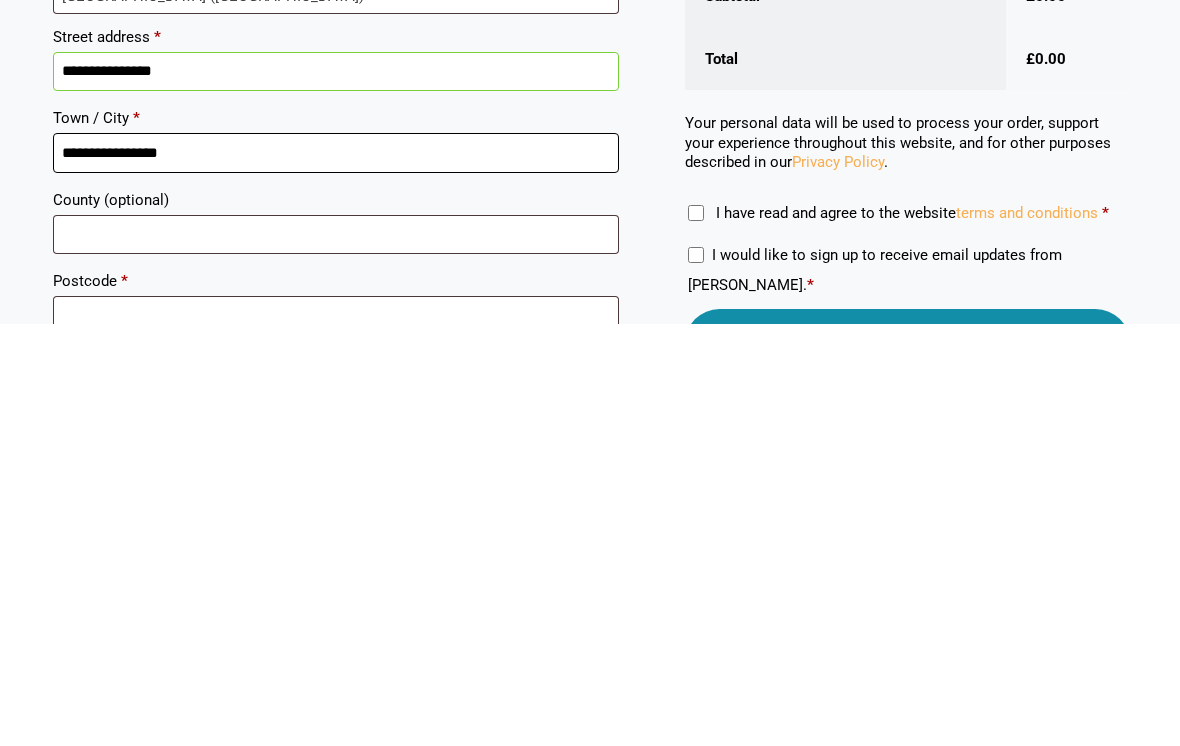 scroll, scrollTop: 137, scrollLeft: 0, axis: vertical 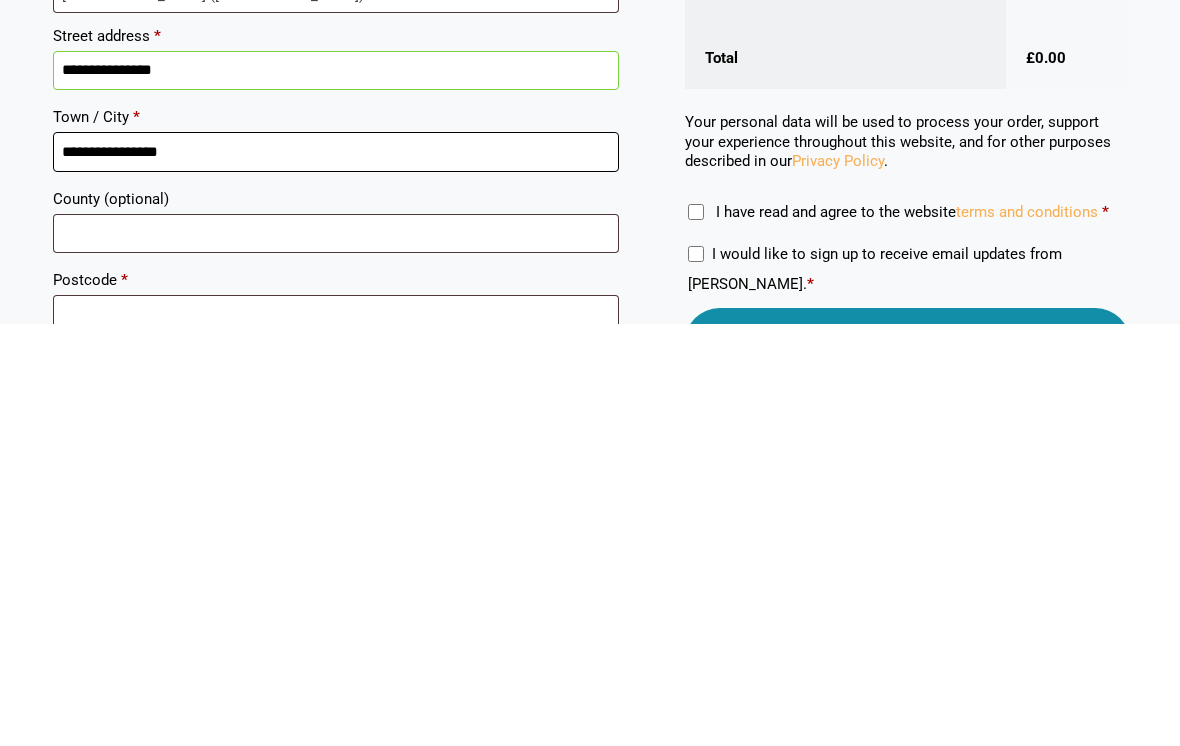 type on "**********" 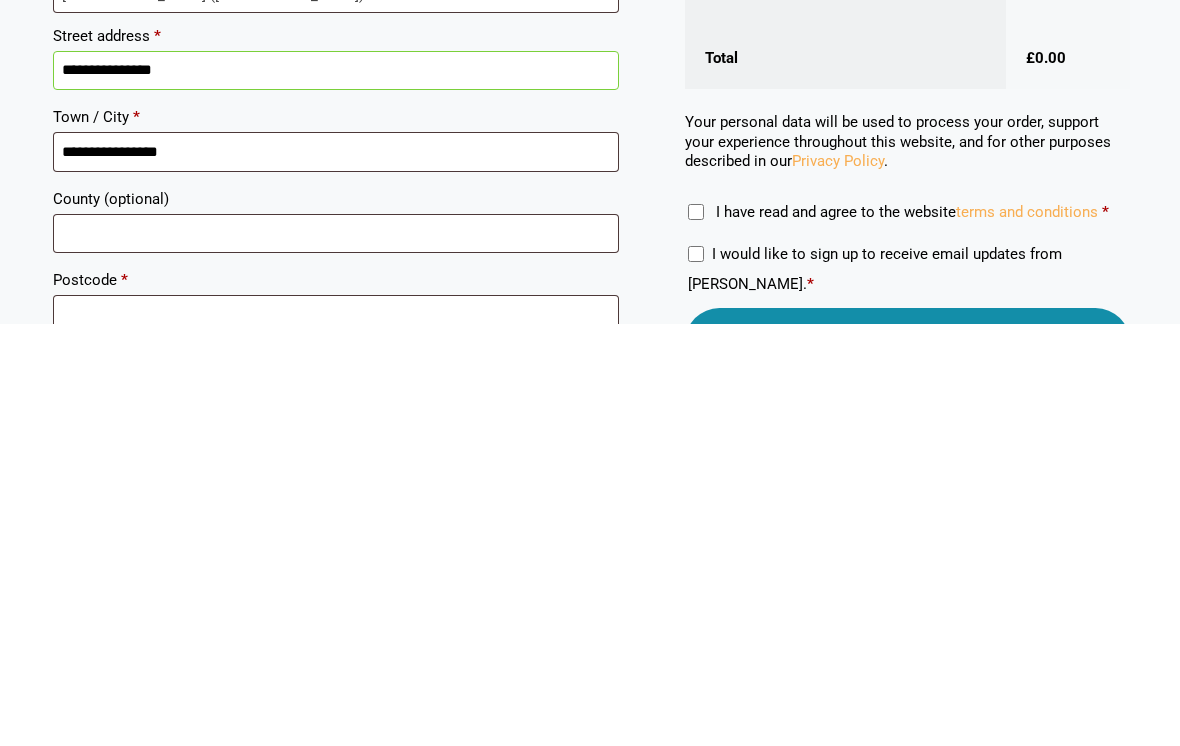 click on "**********" at bounding box center (336, 493) 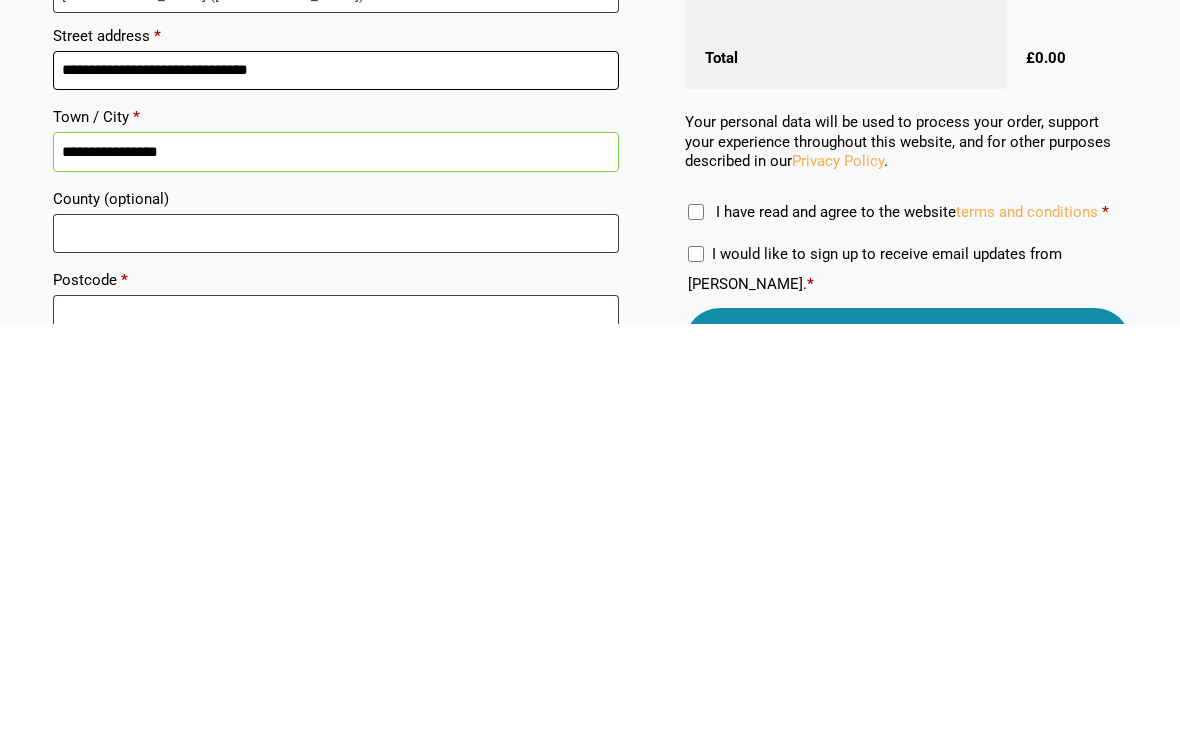 type on "**********" 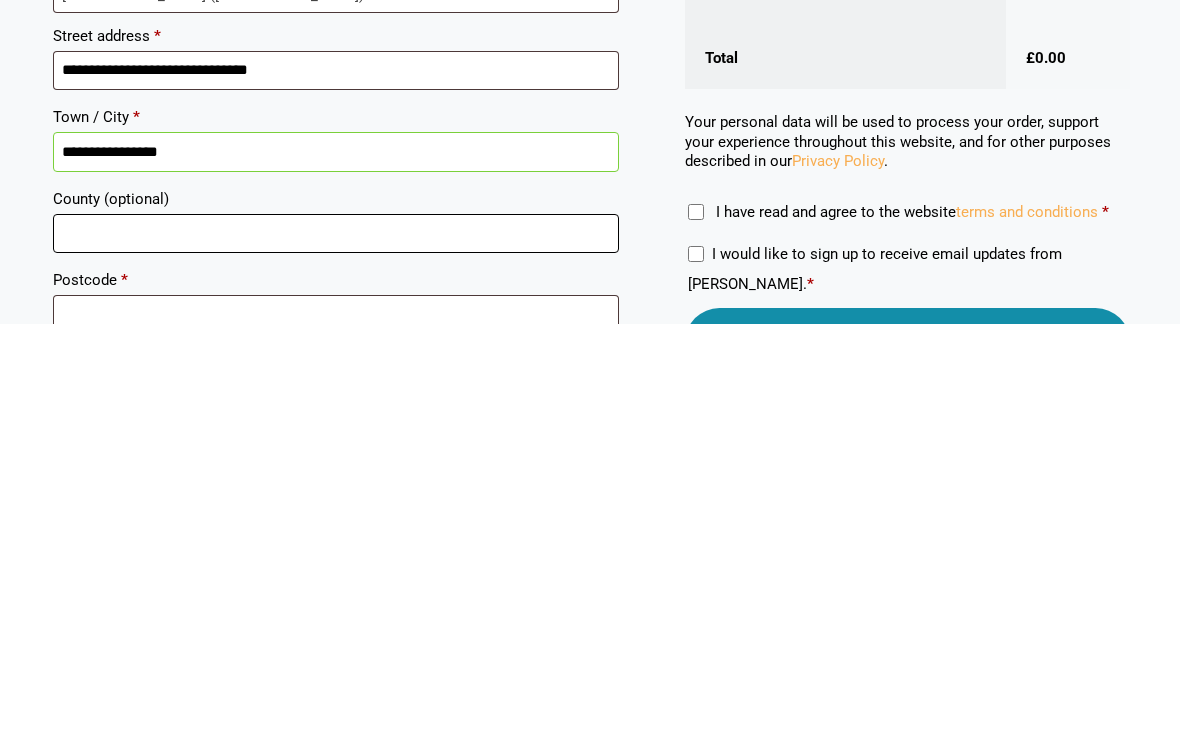 click on "County   (optional)" at bounding box center [336, 656] 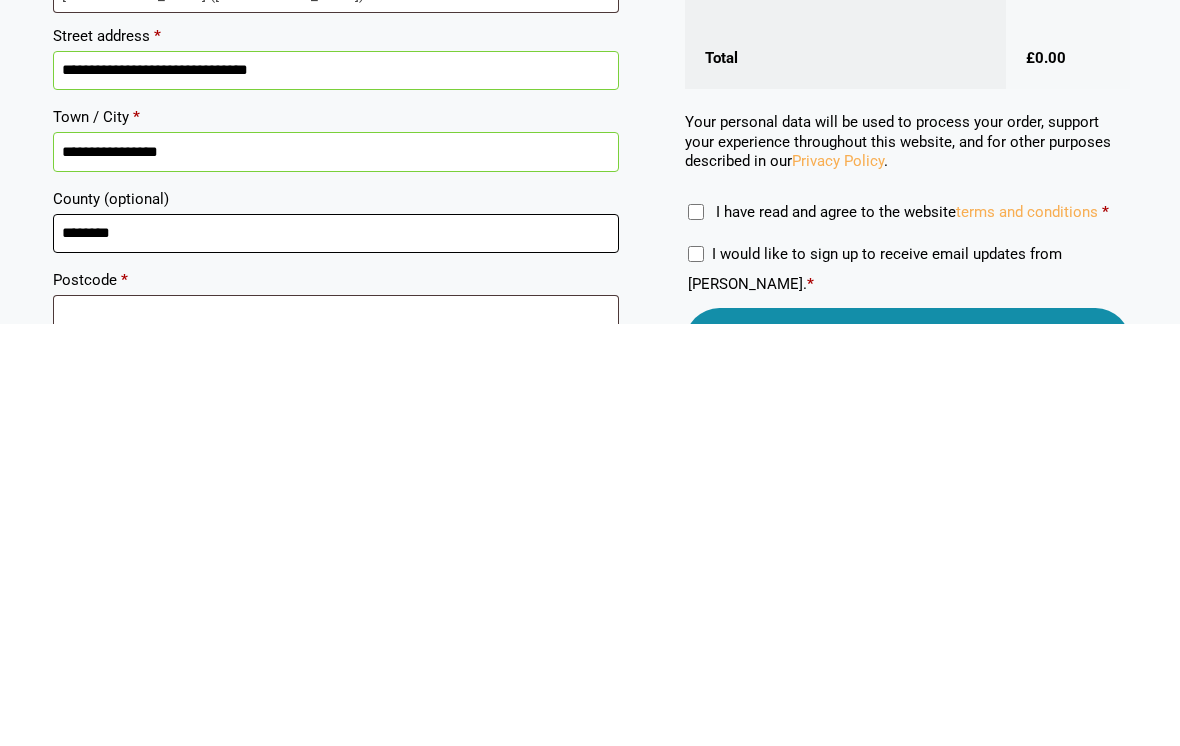 type on "********" 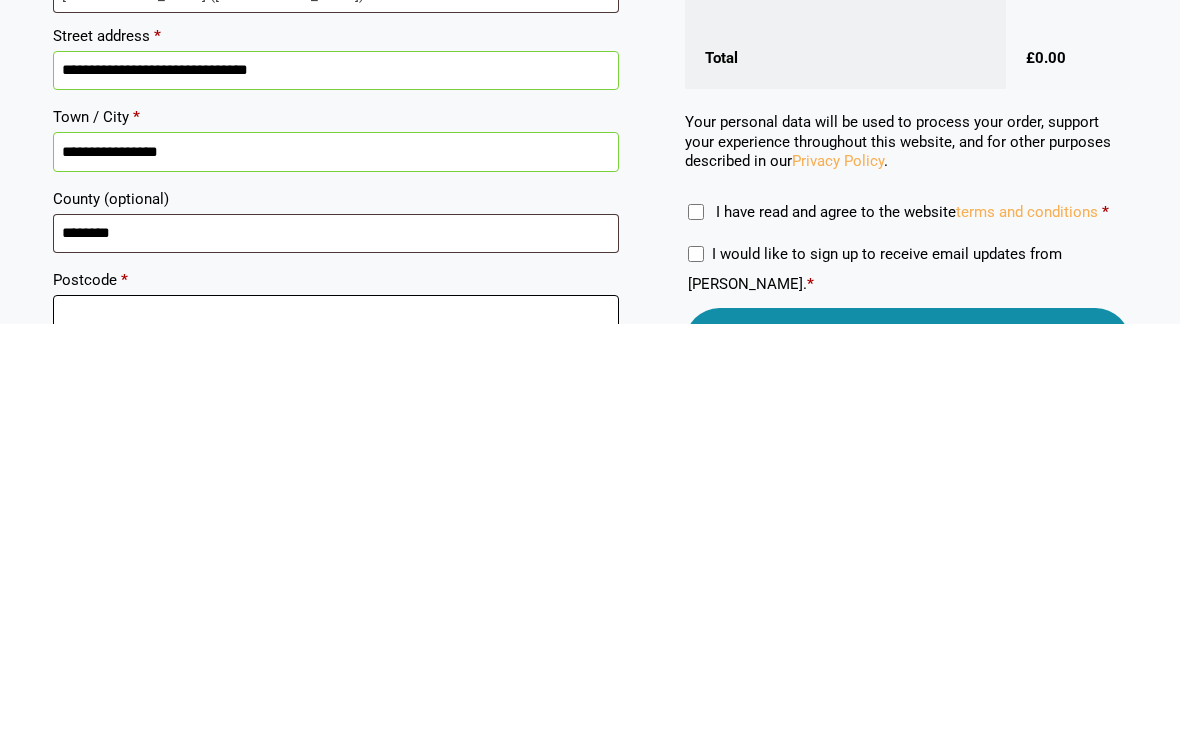click on "Postcode   *" at bounding box center (336, 737) 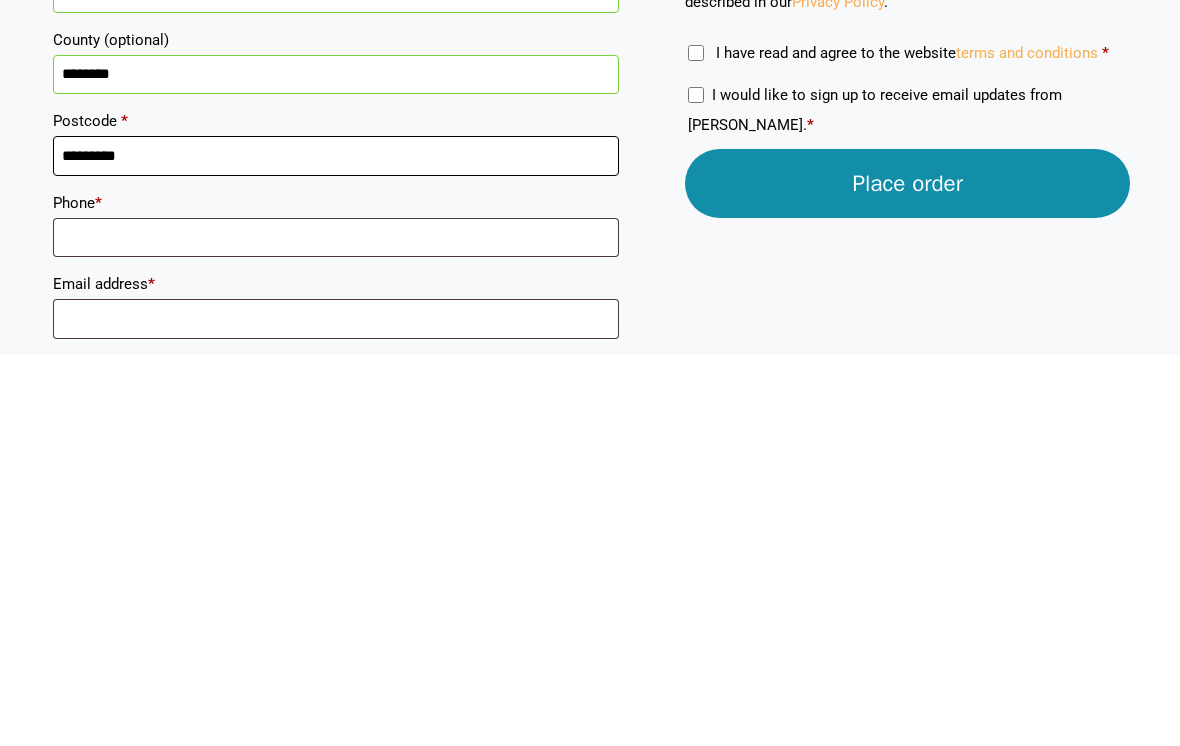 scroll, scrollTop: 351, scrollLeft: 0, axis: vertical 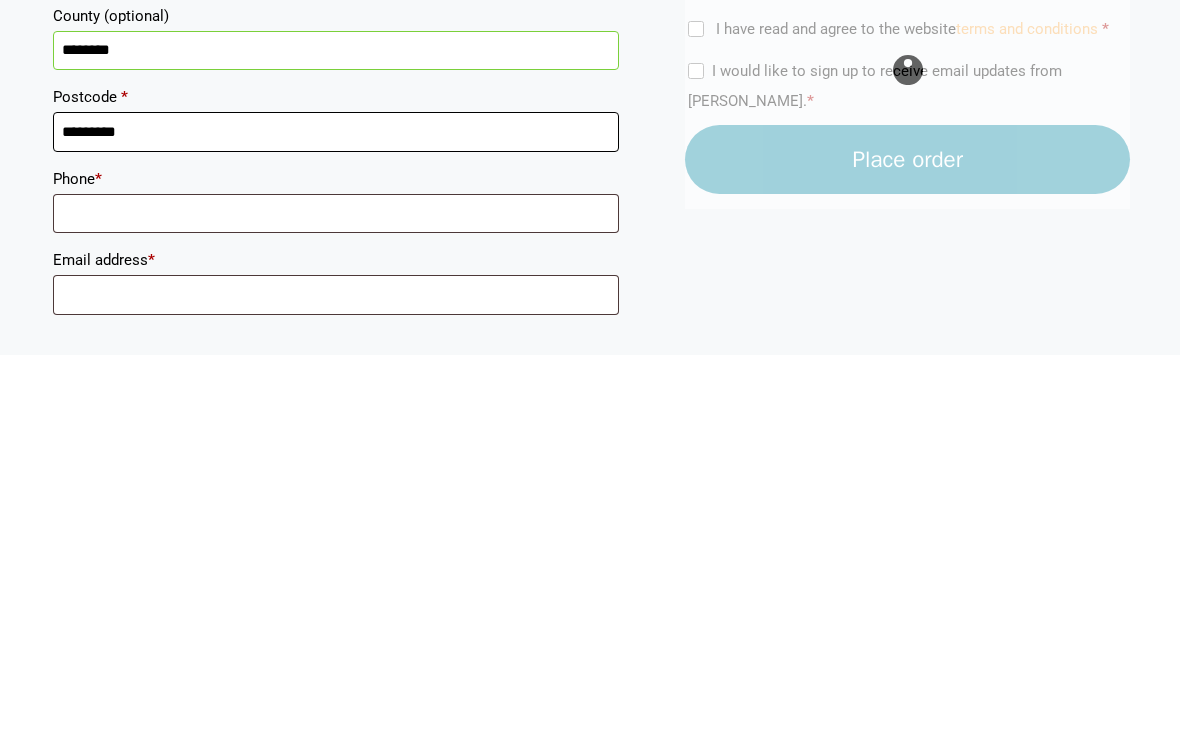 type on "********" 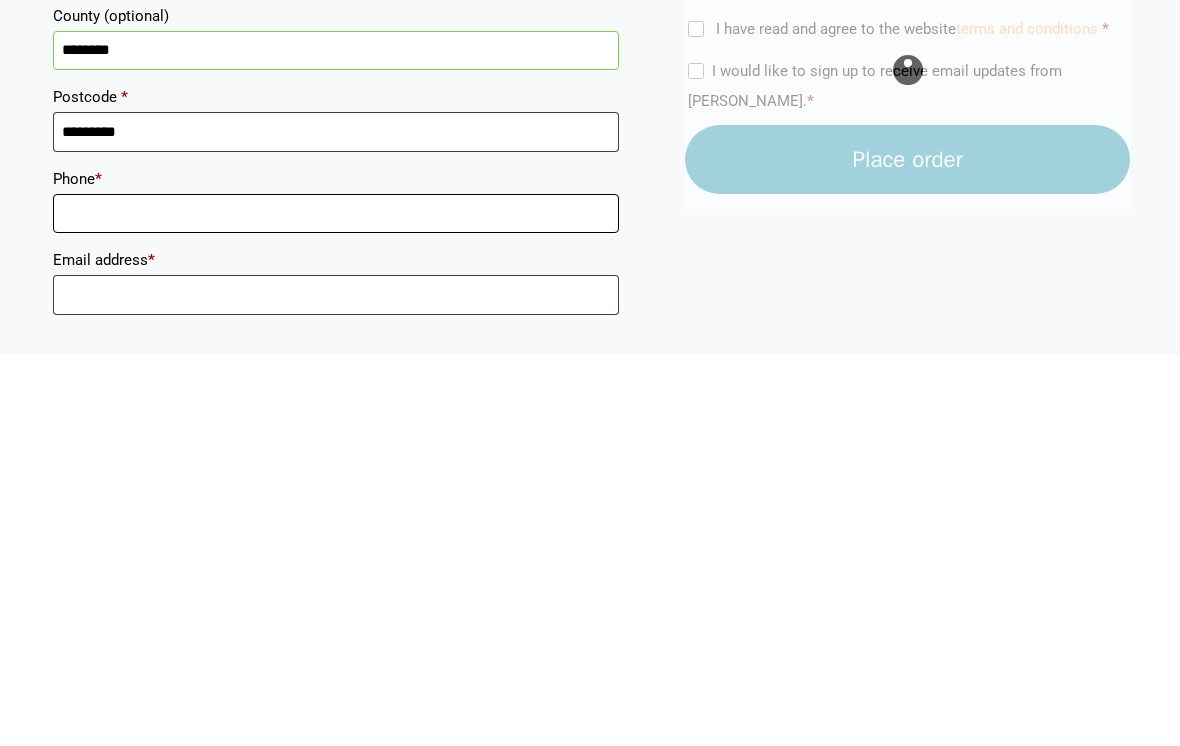 click on "Phone  *" at bounding box center [336, 605] 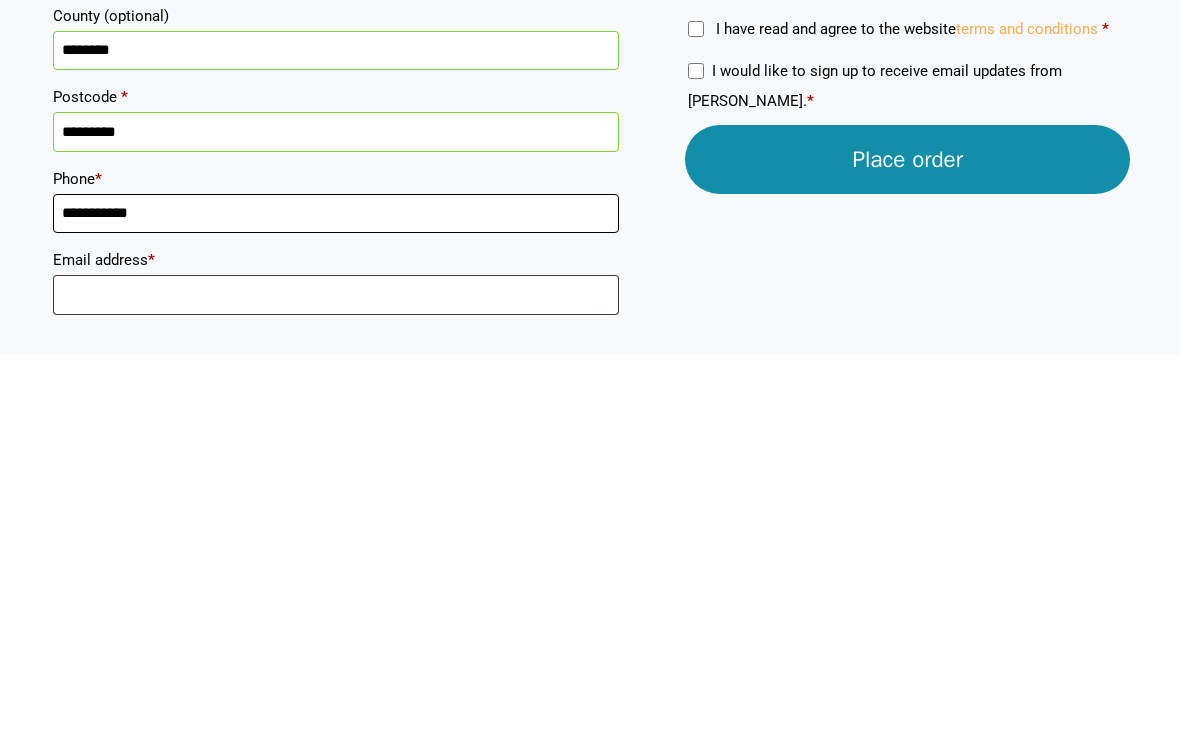 type on "**********" 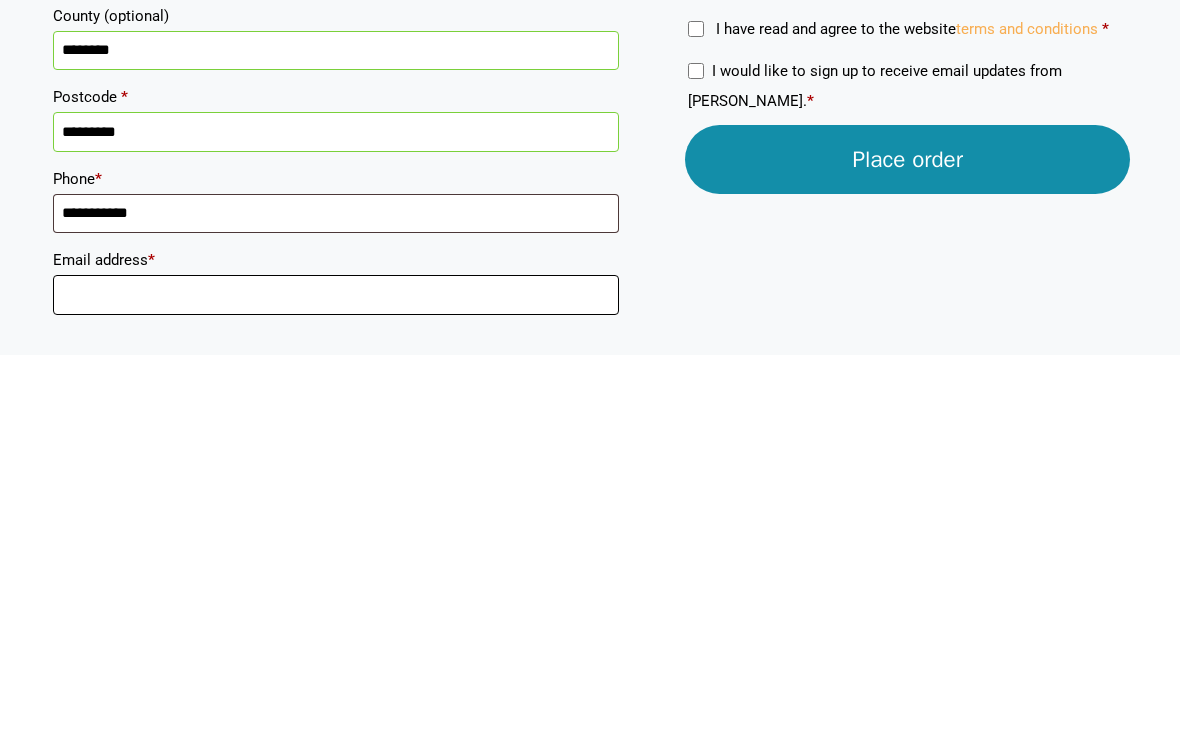 click on "Email address  *" at bounding box center [336, 686] 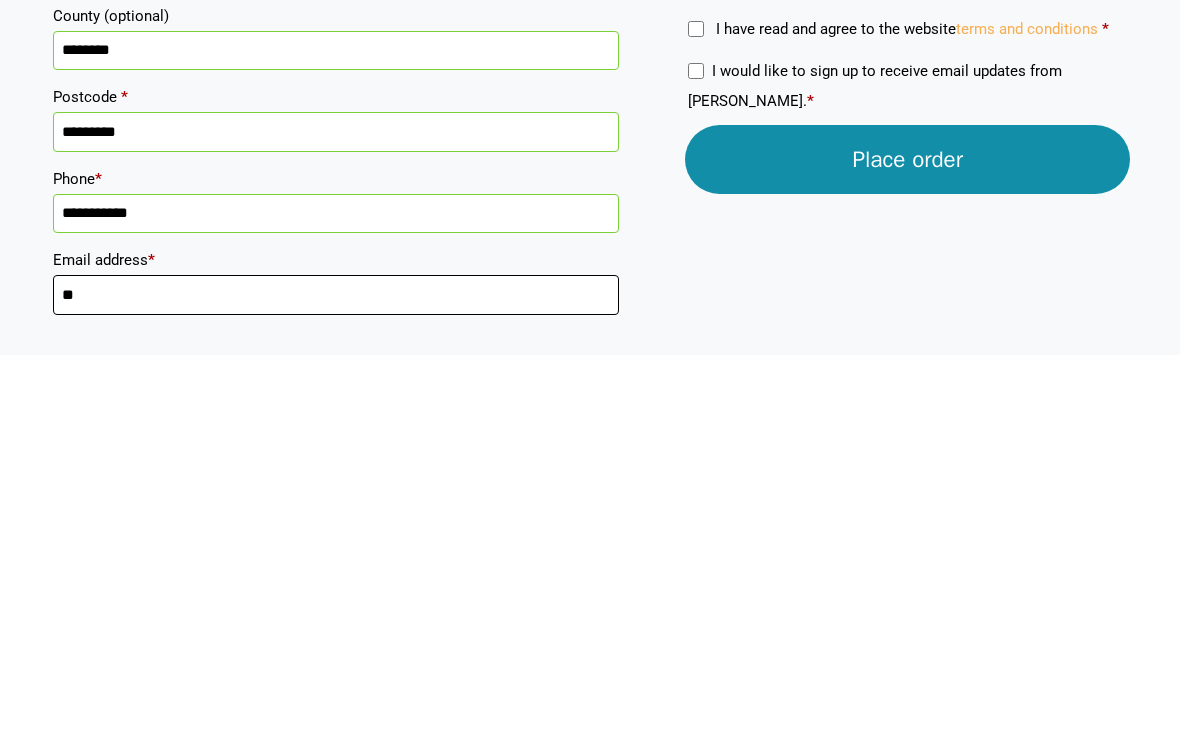 type on "*" 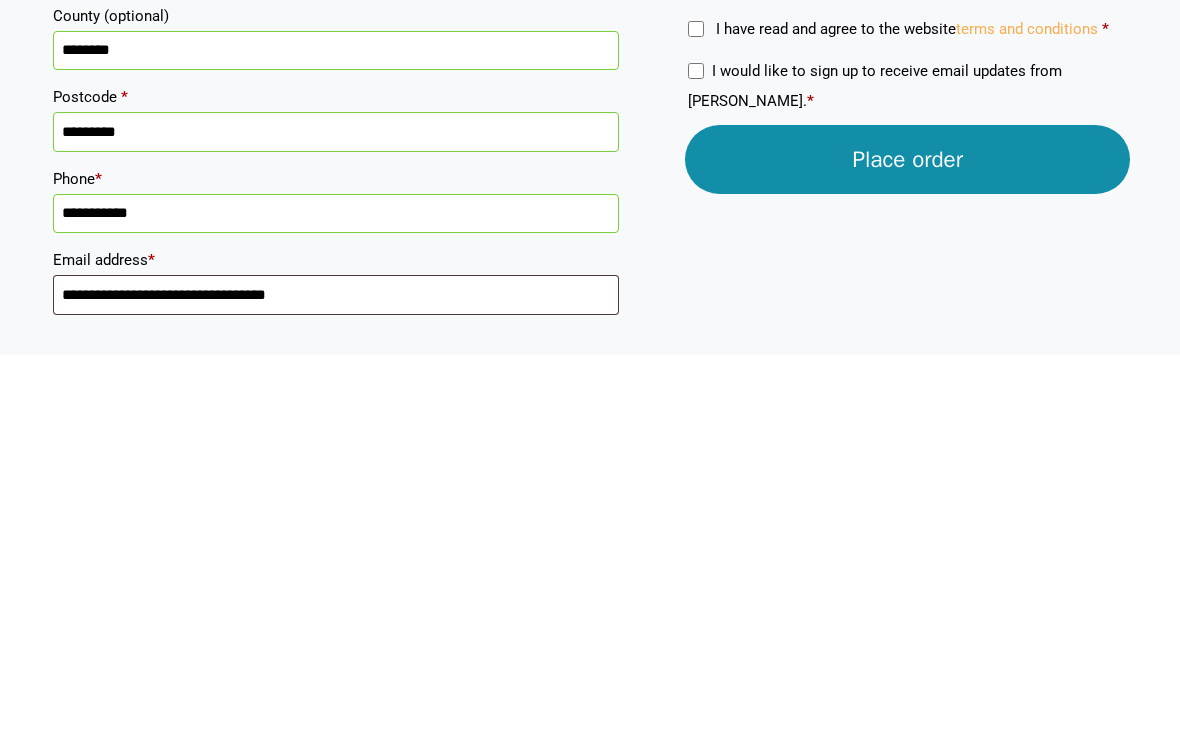 scroll, scrollTop: 660, scrollLeft: 0, axis: vertical 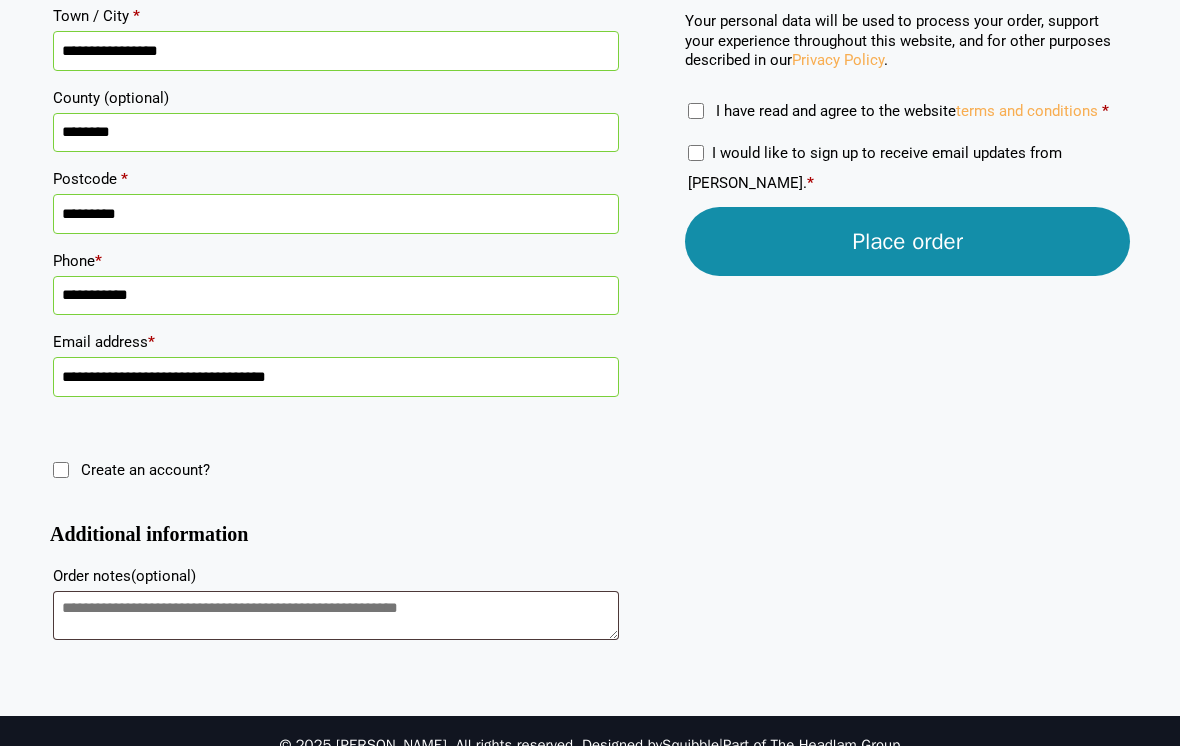 type on "**********" 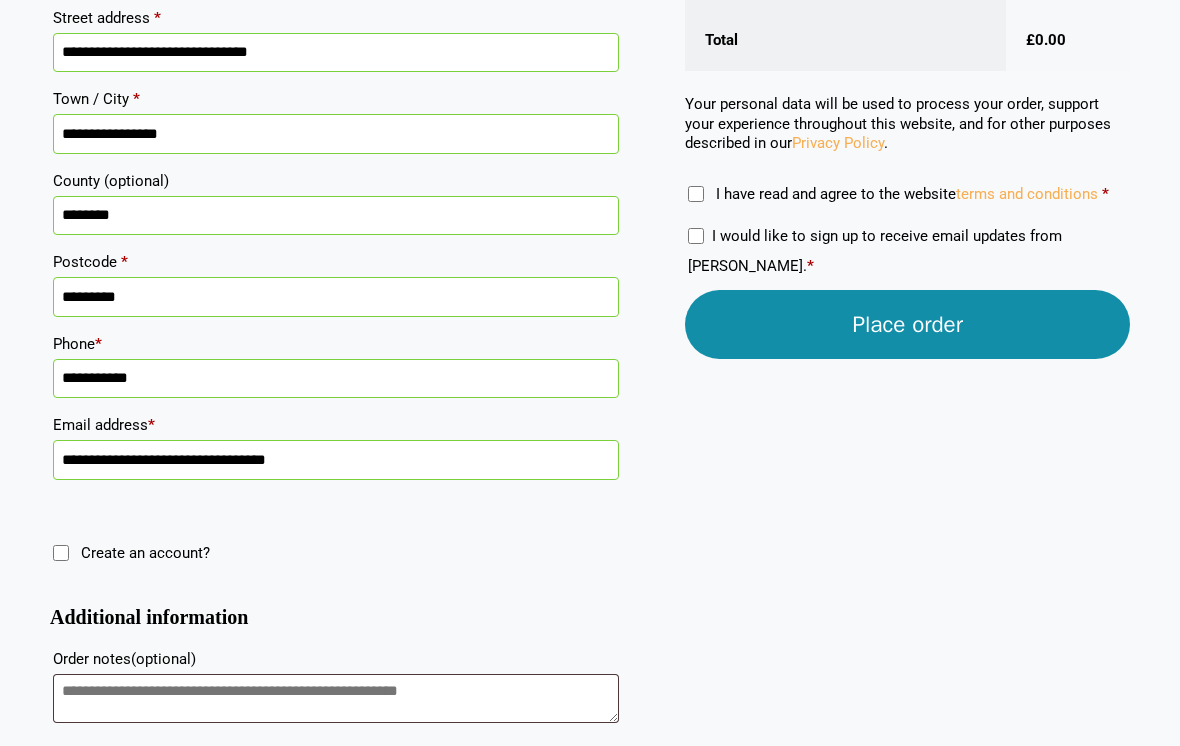 scroll, scrollTop: 576, scrollLeft: 0, axis: vertical 